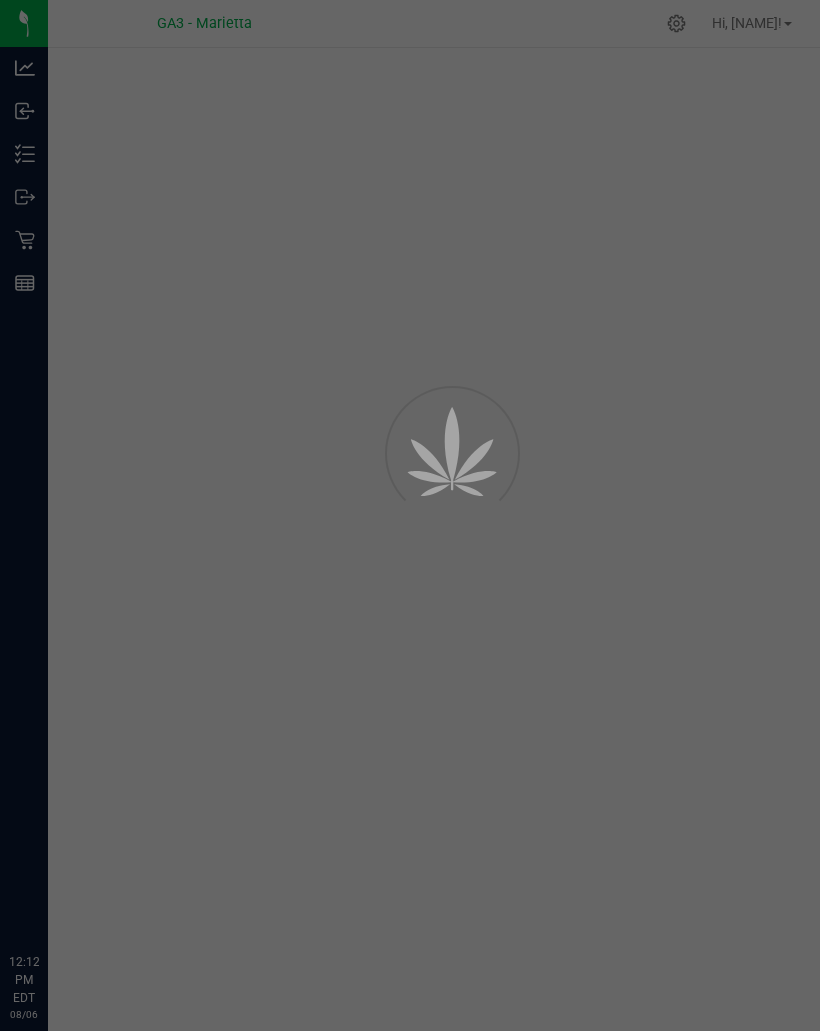 scroll, scrollTop: 0, scrollLeft: 0, axis: both 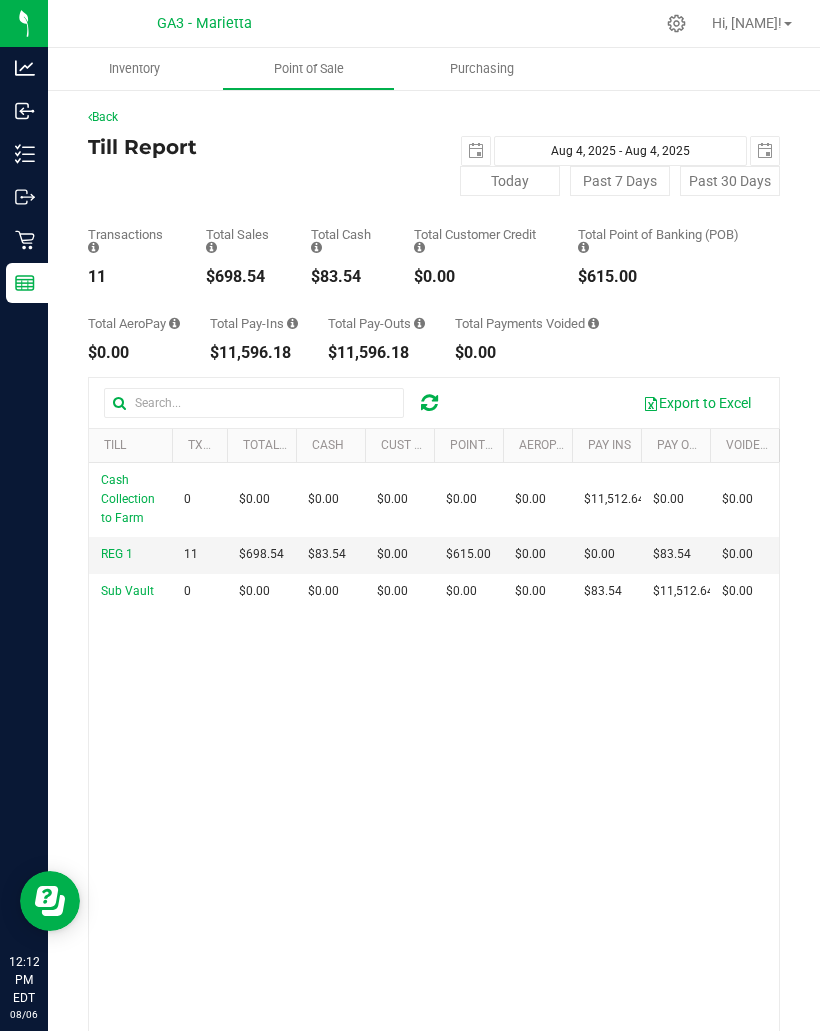 click 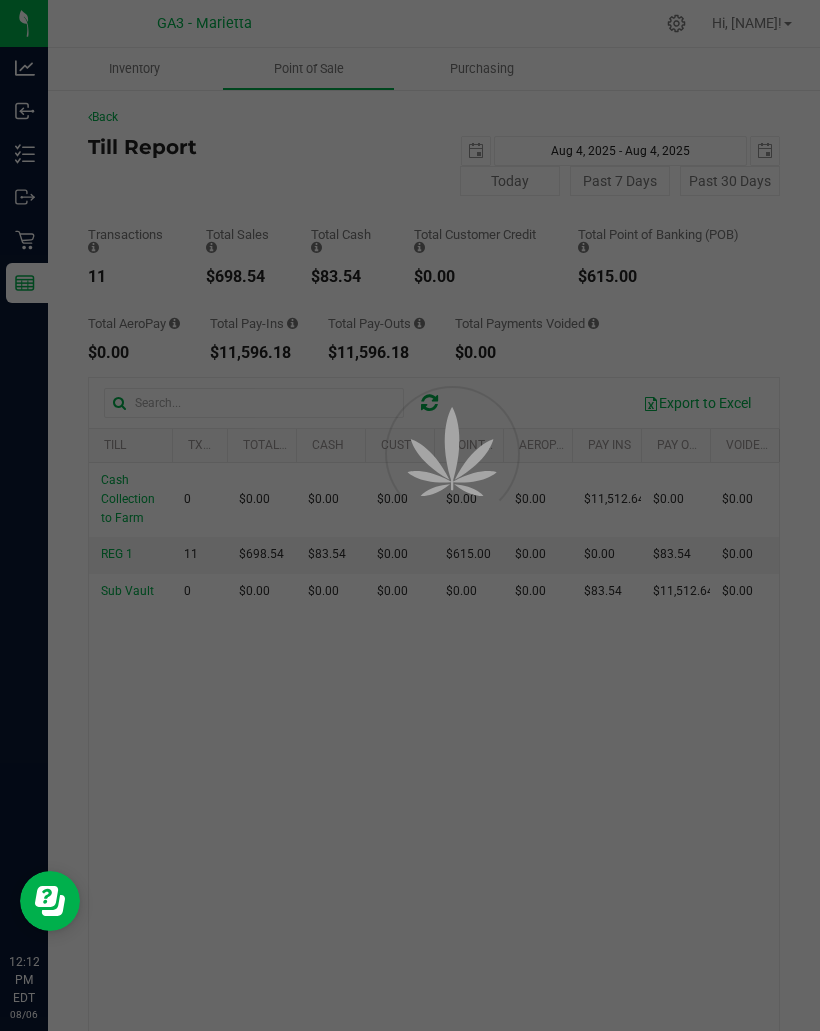 click on "Inventory" at bounding box center (0, 0) 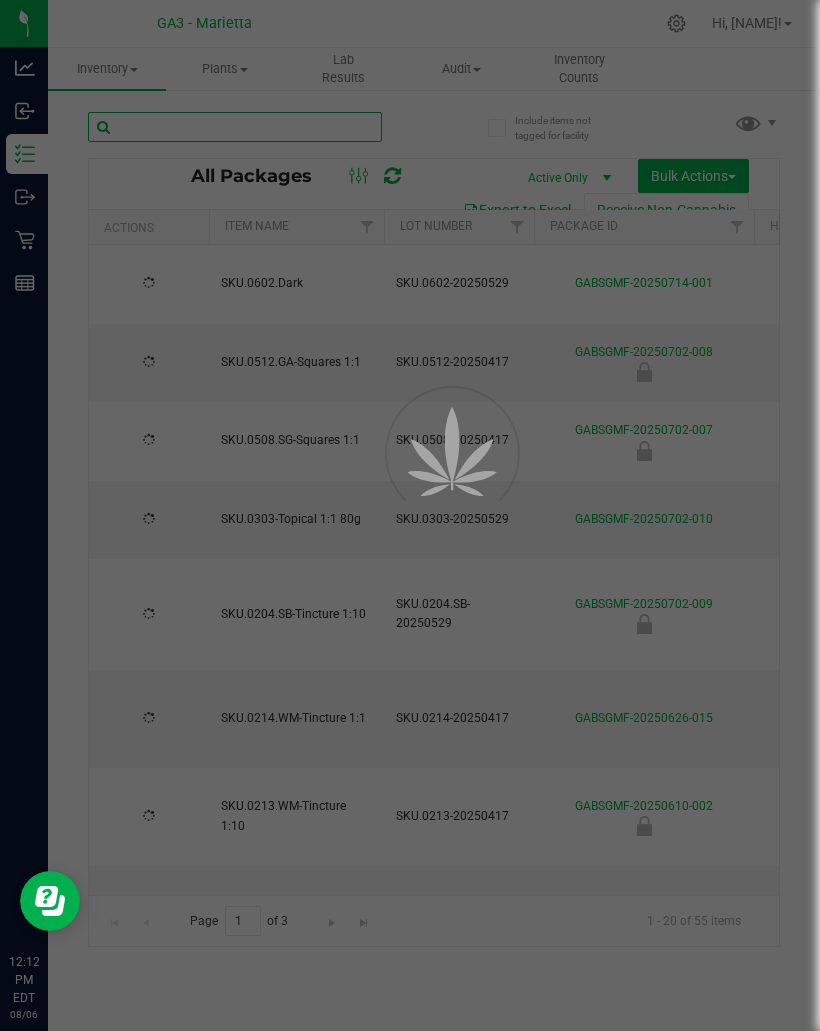 click at bounding box center [235, 127] 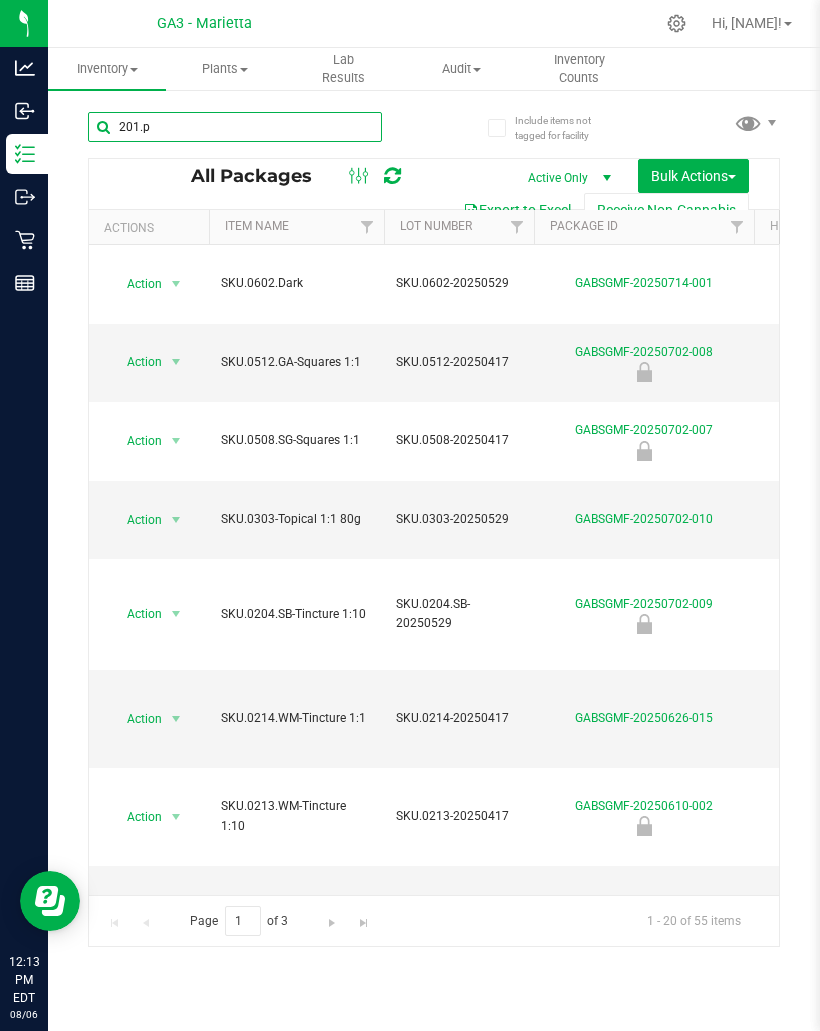 type on "201.pp" 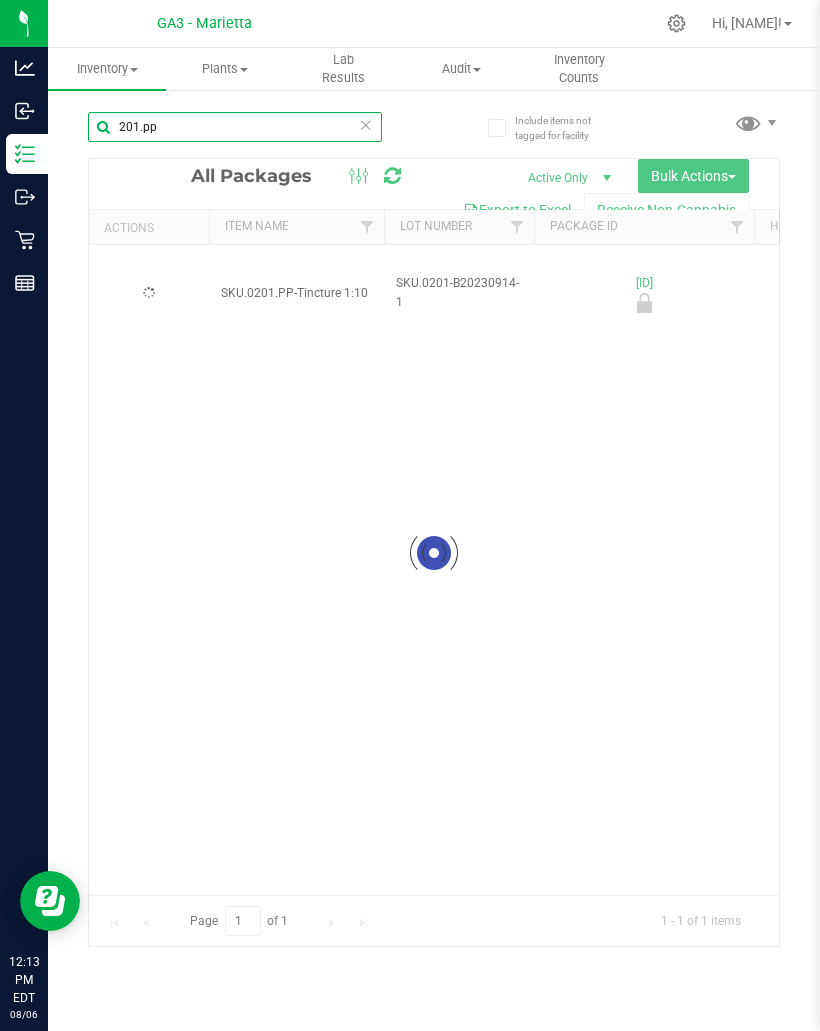 type on "[DATE]" 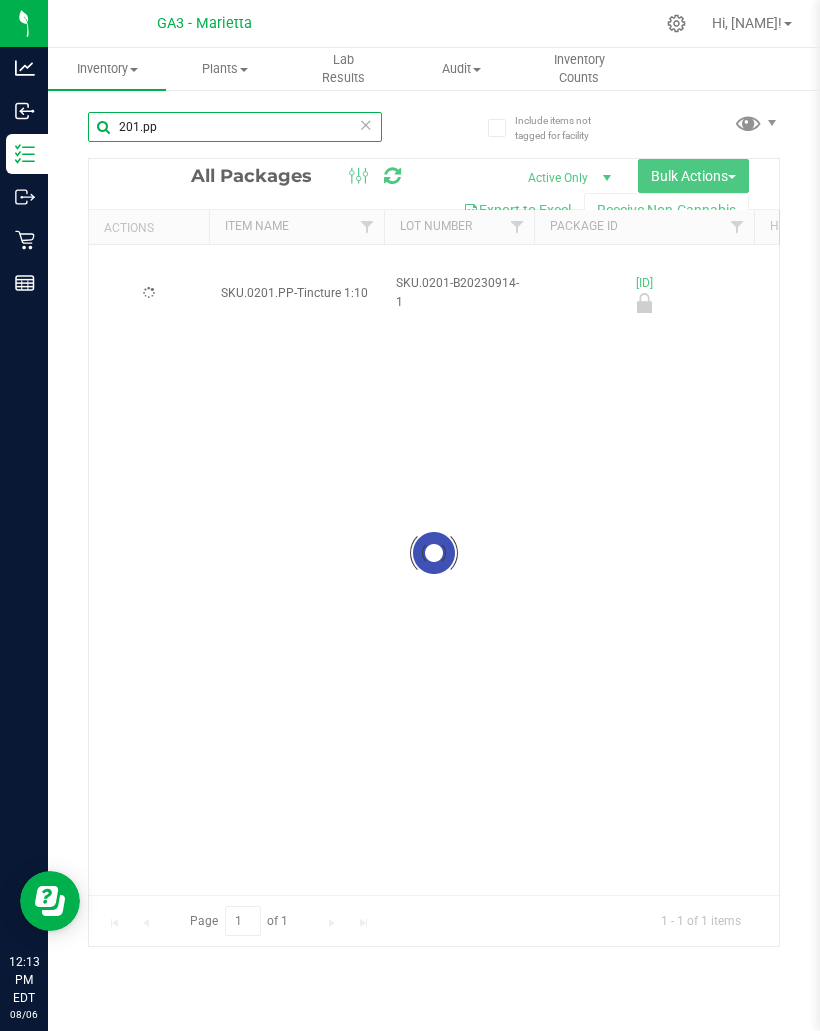type on "[DATE]" 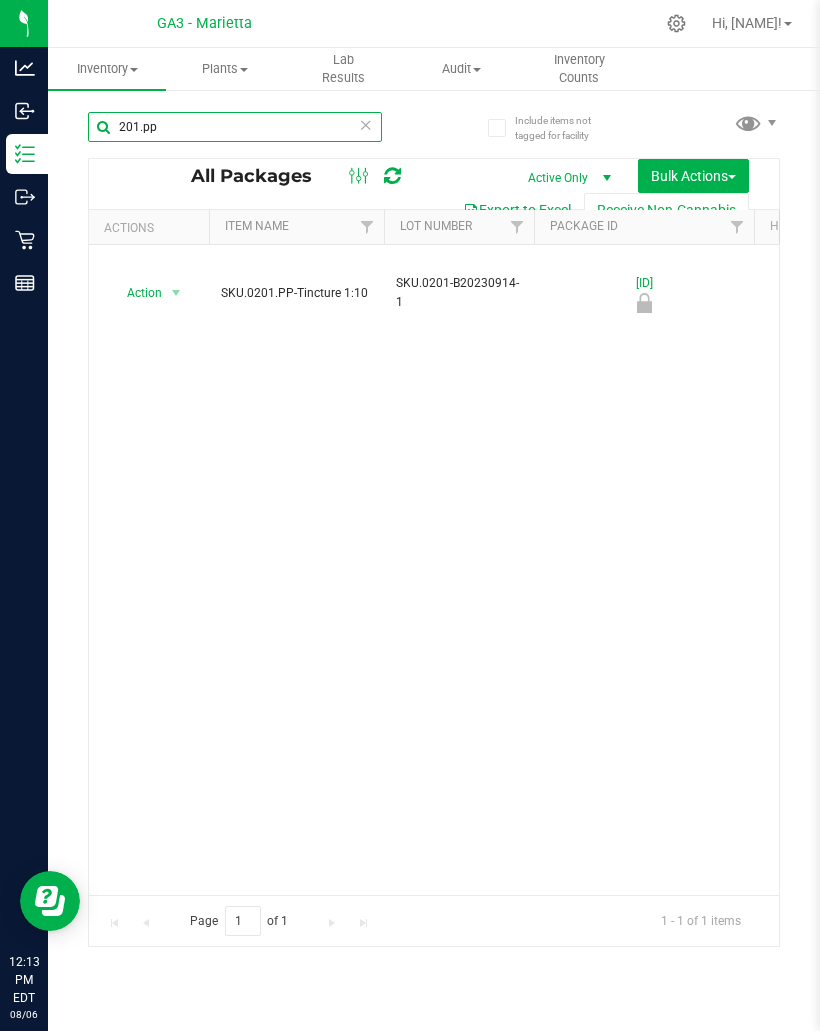 scroll, scrollTop: 0, scrollLeft: 153, axis: horizontal 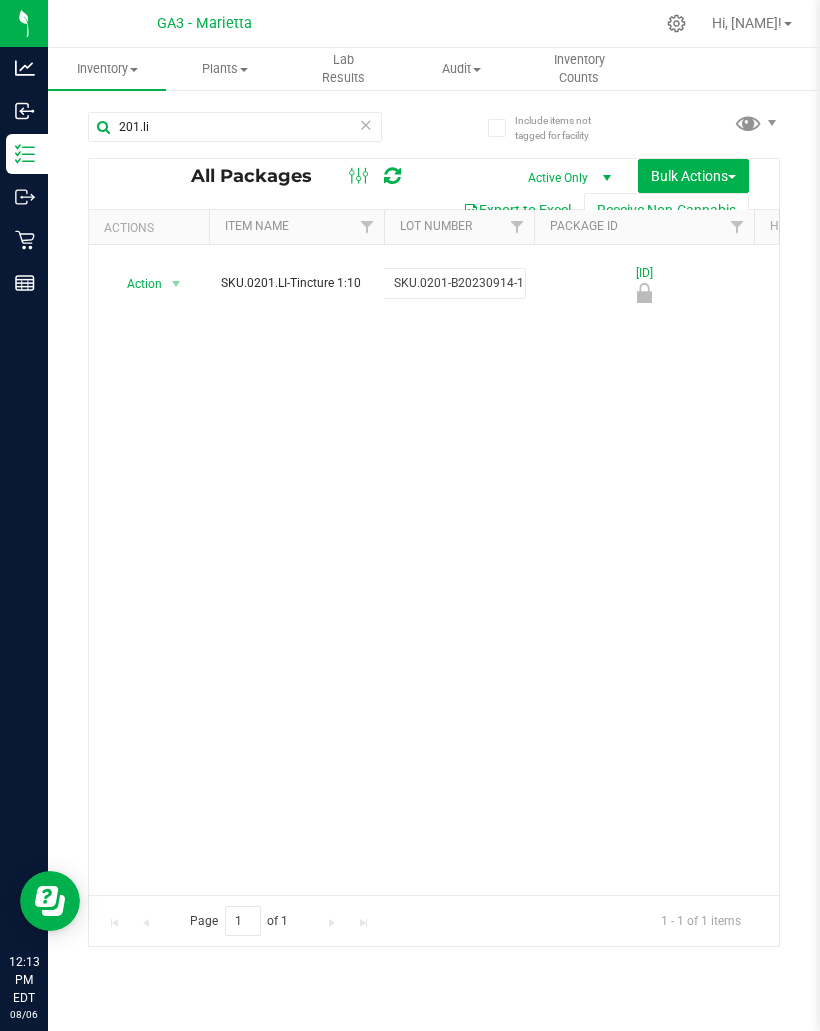 click on "Action Action Edit attributes Global inventory Locate package Mark as sample Package audit log Print package label Record a lab result See history Unlock package
SKU.0201.LI-Tincture 1:10
SKU.0201-B20230914-1
[ID]
66
0
Each
(30 ml ea.)
Created
[DATE]
Now
$42.00000 $60.00000 0.9390
Vault - Secure Storage
$2,772.00 $3,960.00 $0.00" at bounding box center [434, 570] 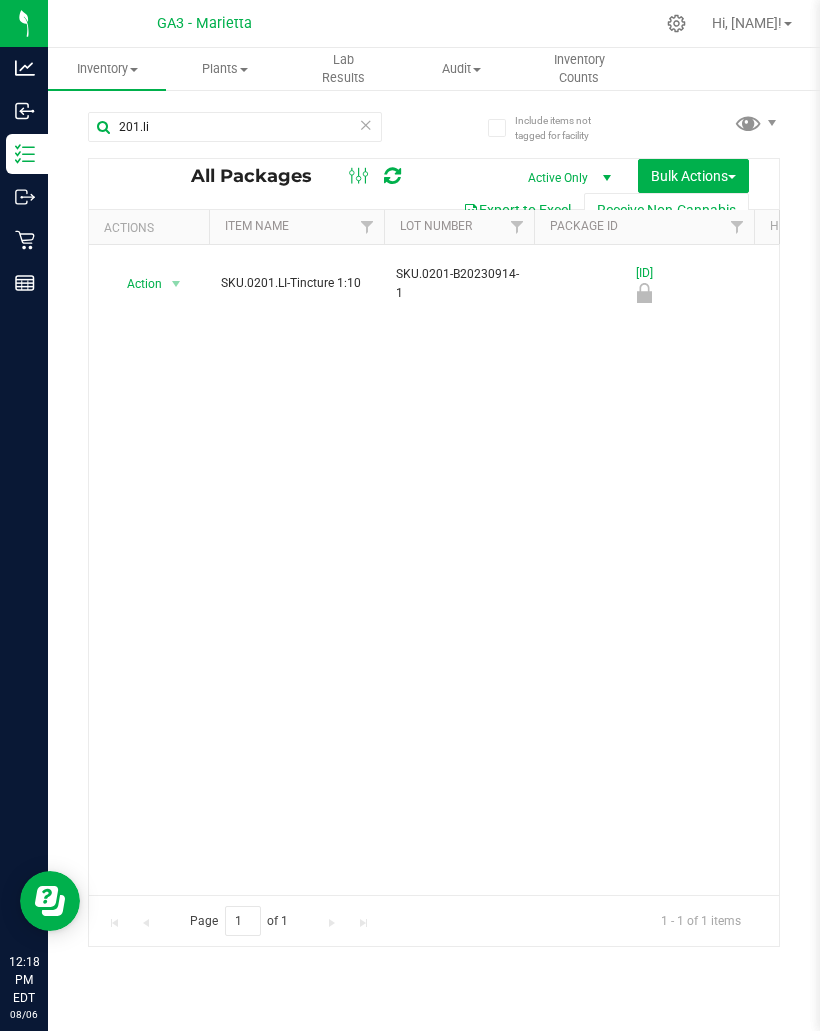 scroll, scrollTop: 0, scrollLeft: 33, axis: horizontal 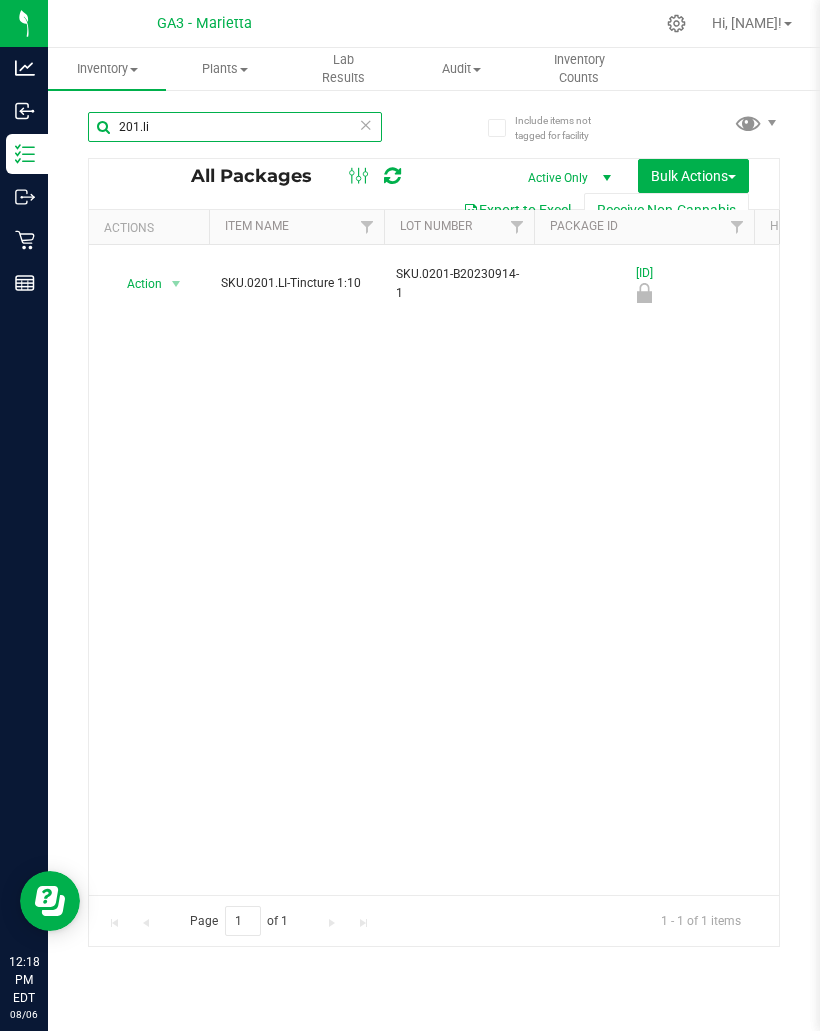 click on "201.li" at bounding box center (235, 127) 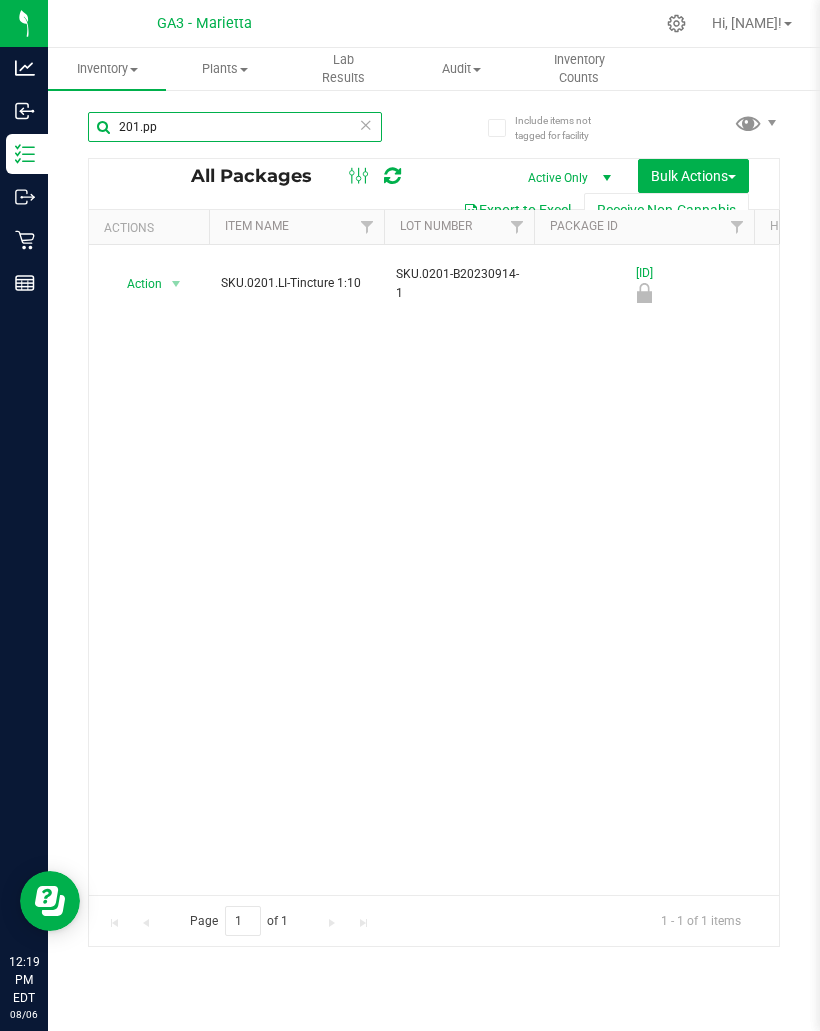 scroll, scrollTop: 0, scrollLeft: 96, axis: horizontal 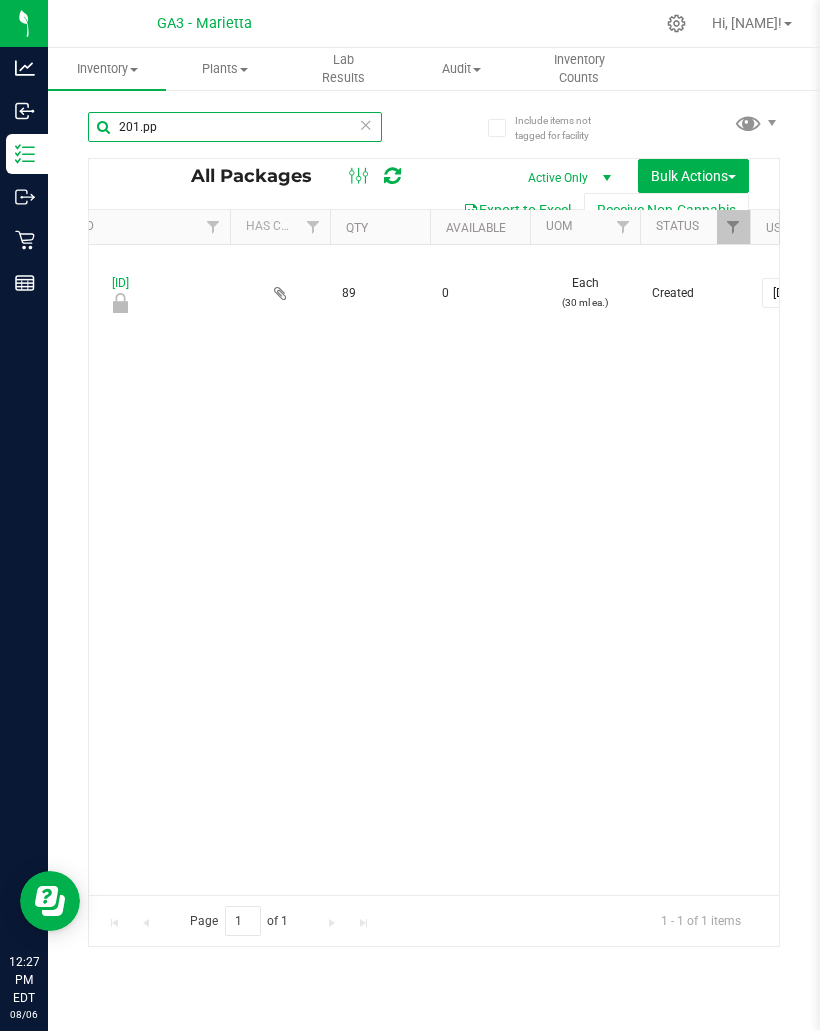 type on "201.pp" 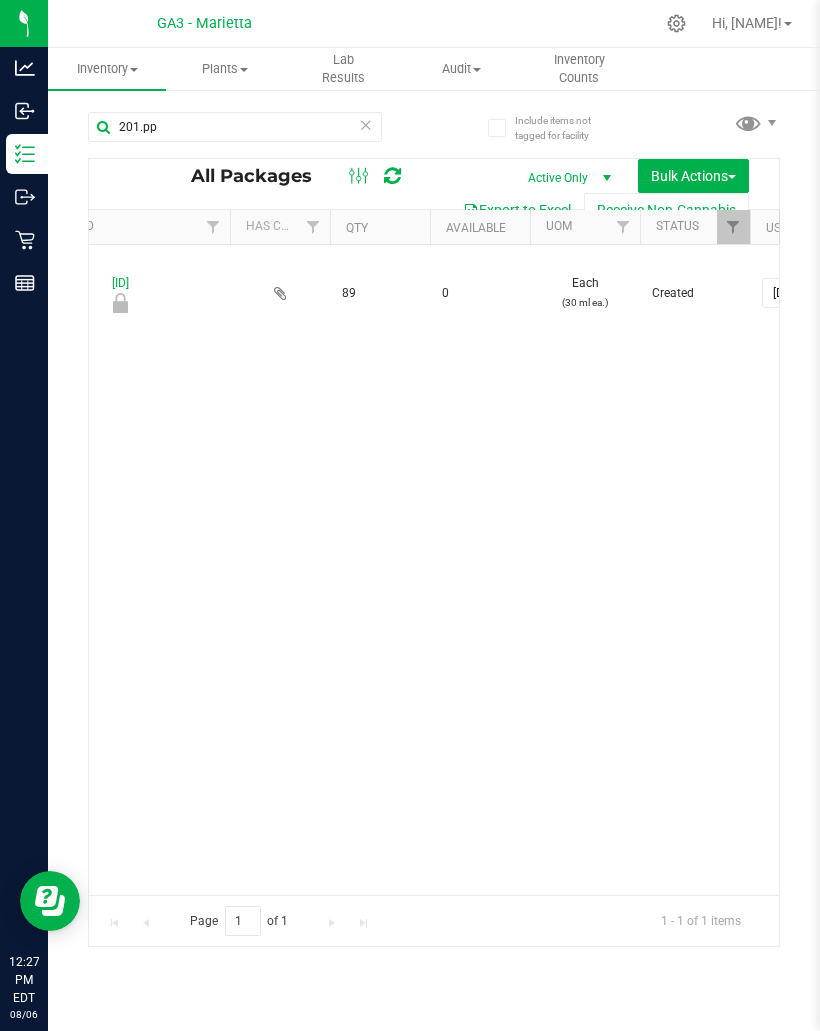 click on "Reports" at bounding box center (27, 283) 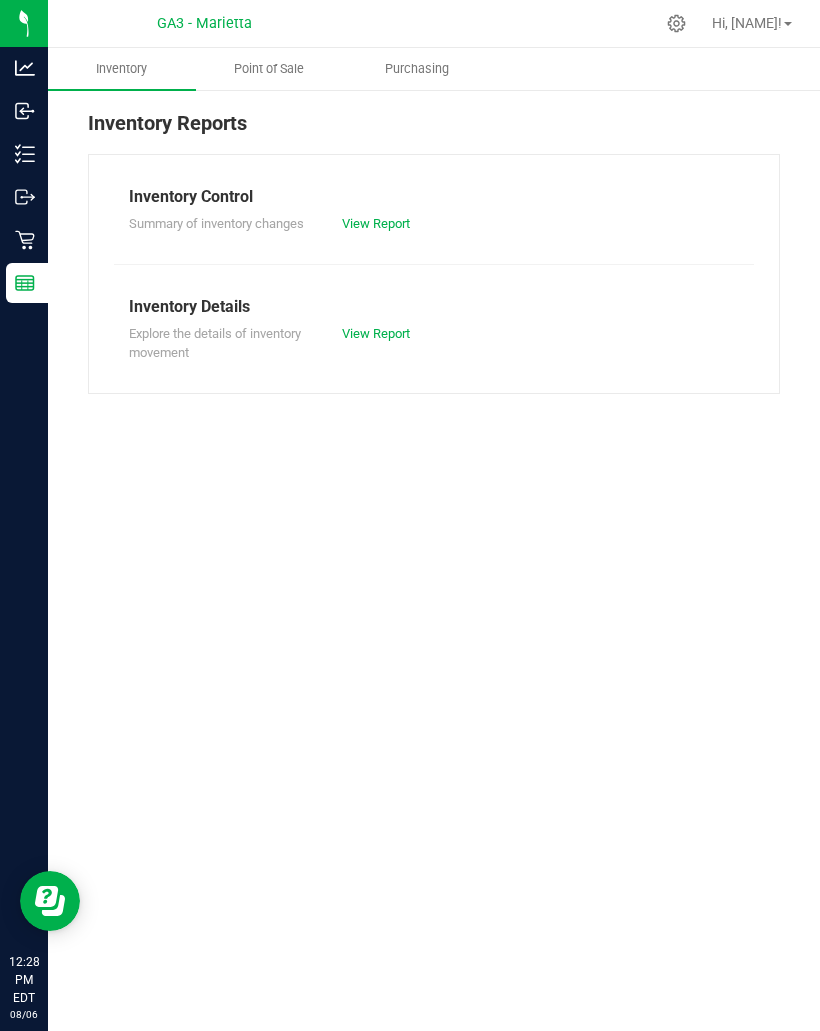 click on "Point of Sale" at bounding box center [269, 69] 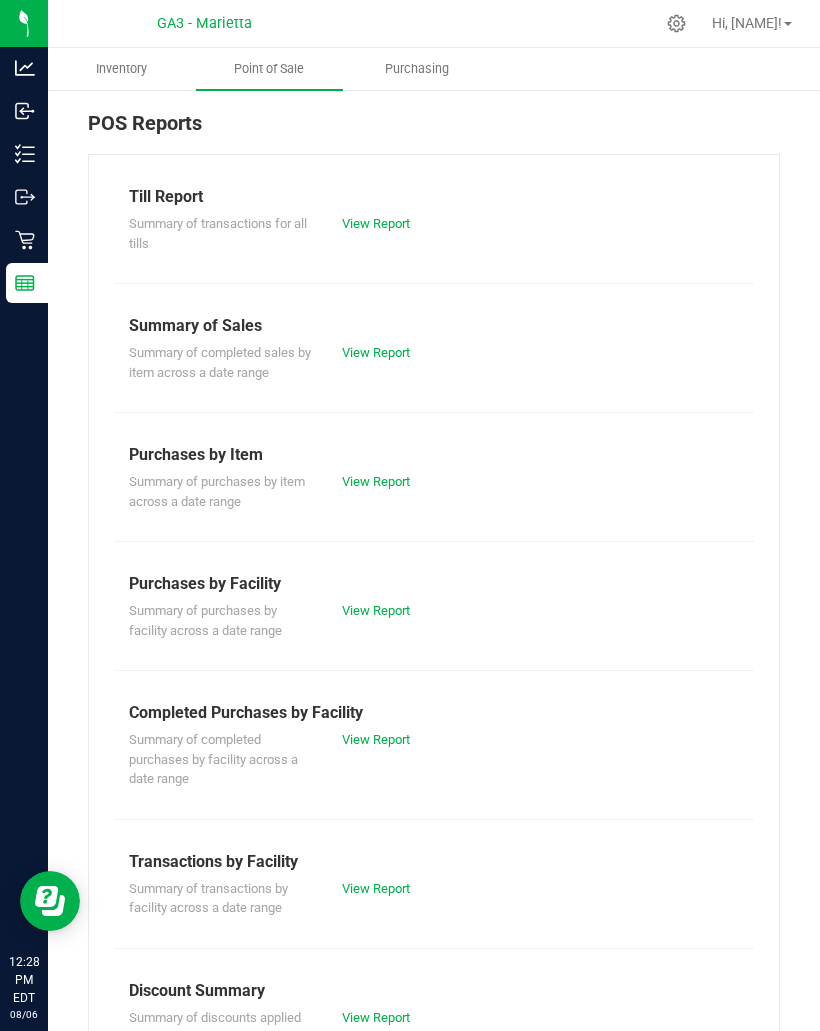 click on "View Report" at bounding box center [376, 223] 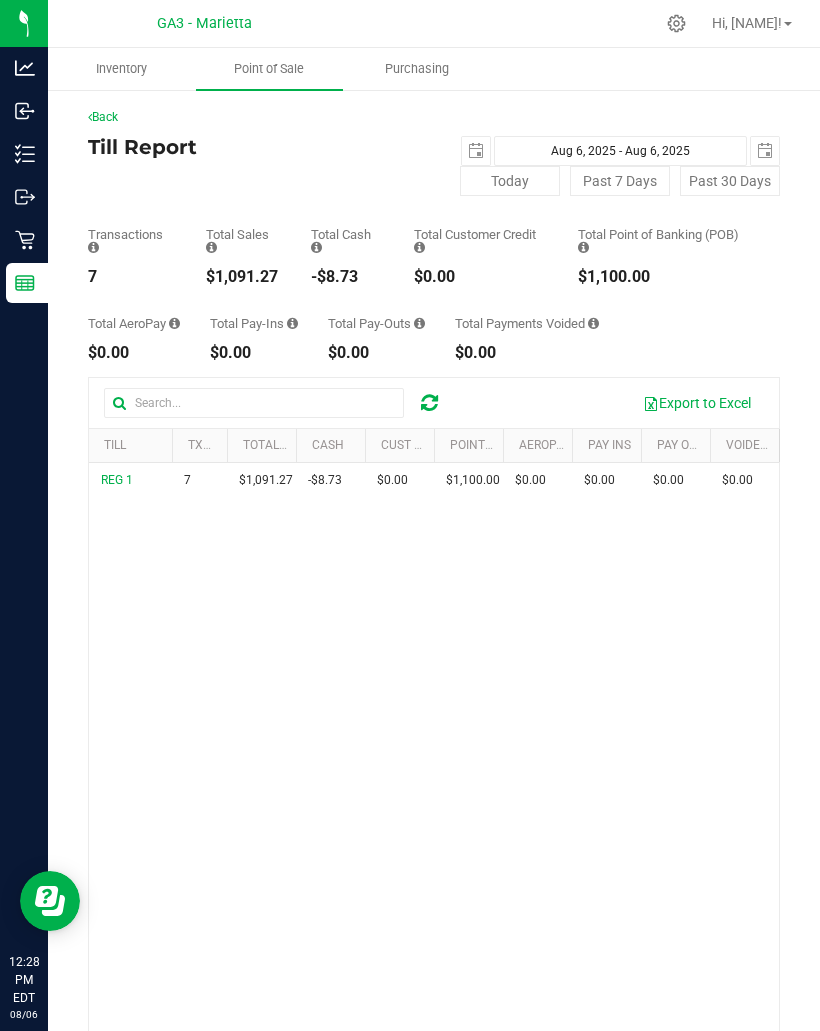 click on "Back
Till Report
[DATE]
Aug 6, [YEAR] - Aug 6, [YEAR]
[DATE]
Today
Past 7 Days
Past 30 Days
Transactions
7
Total Sales
$1,091.27
Total Cash
-$8.73
Total Customer Credit" at bounding box center [434, 636] 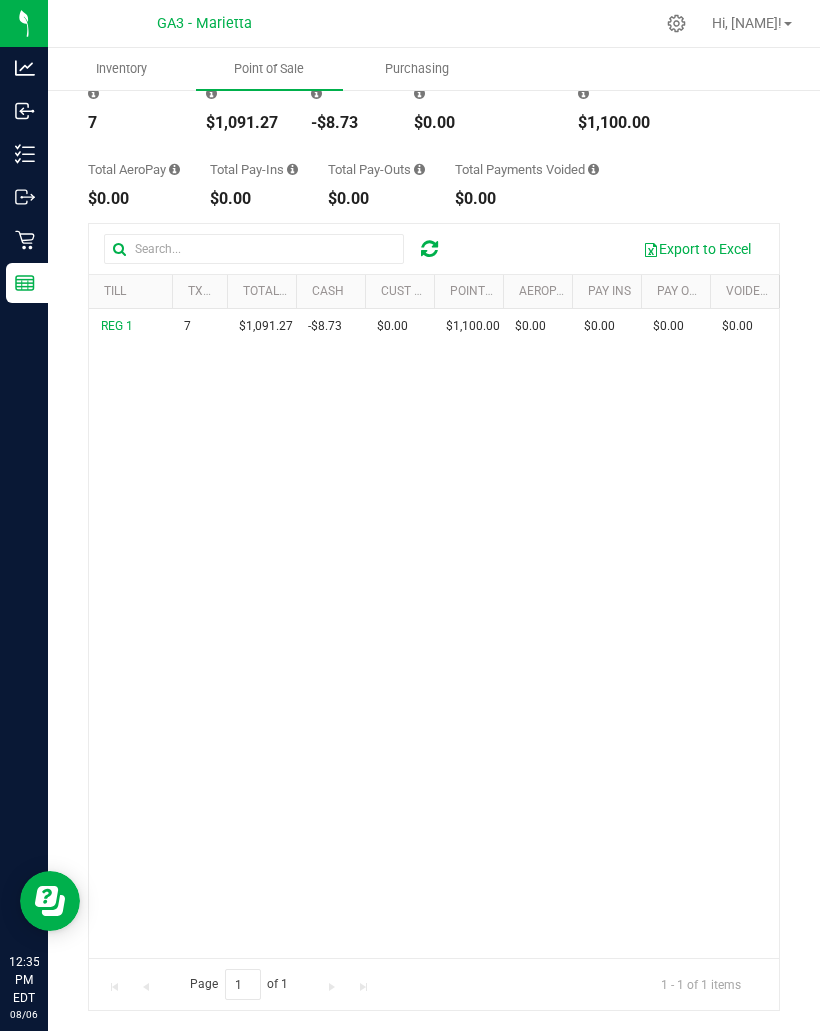 scroll, scrollTop: 156, scrollLeft: 0, axis: vertical 